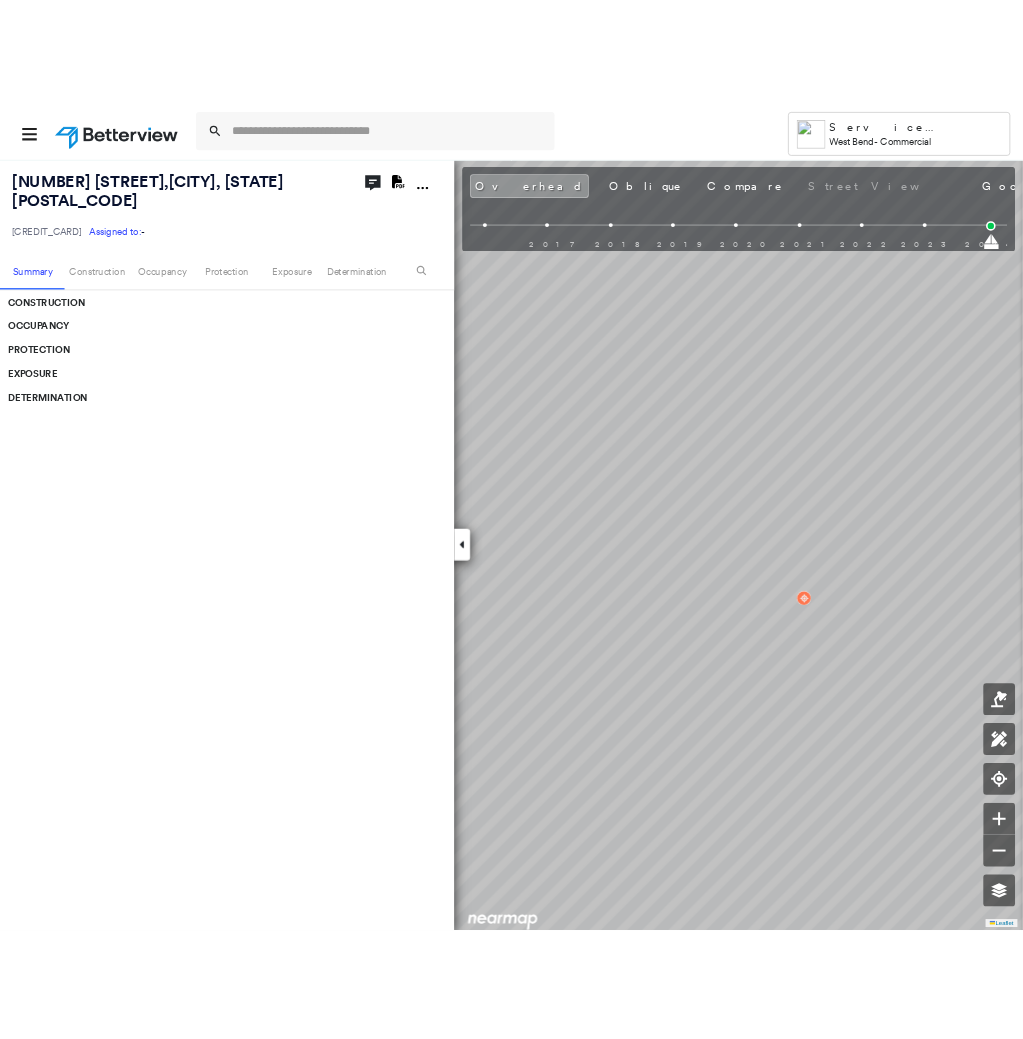 scroll, scrollTop: 0, scrollLeft: 0, axis: both 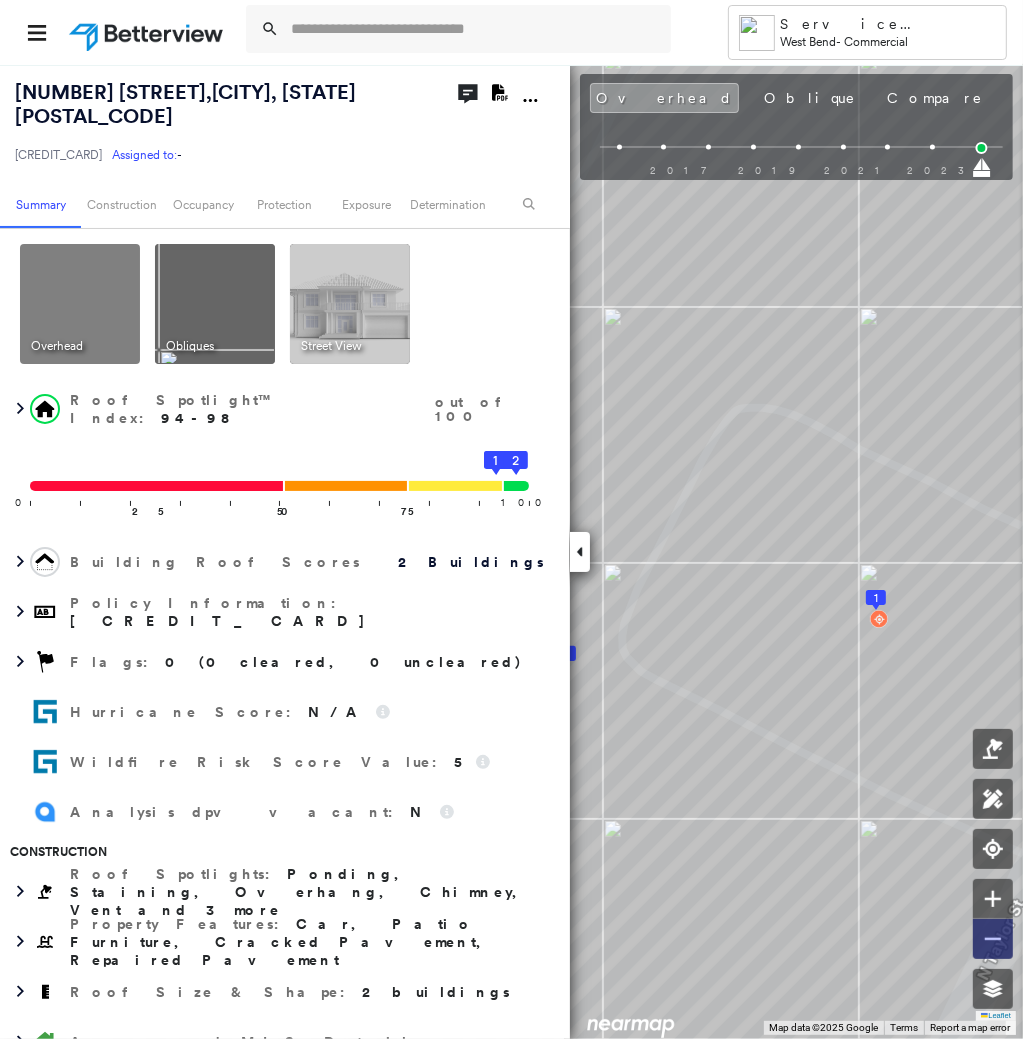 click 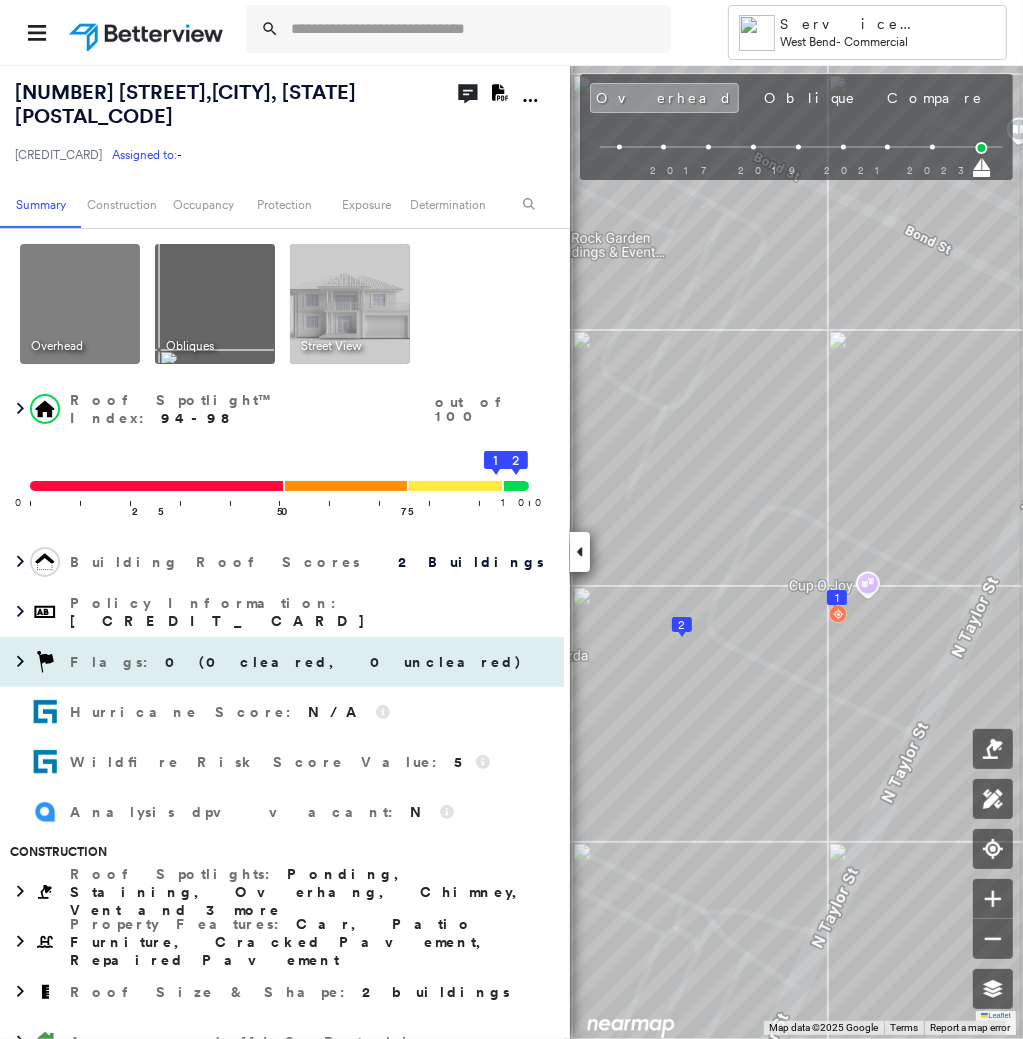 scroll, scrollTop: 200, scrollLeft: 0, axis: vertical 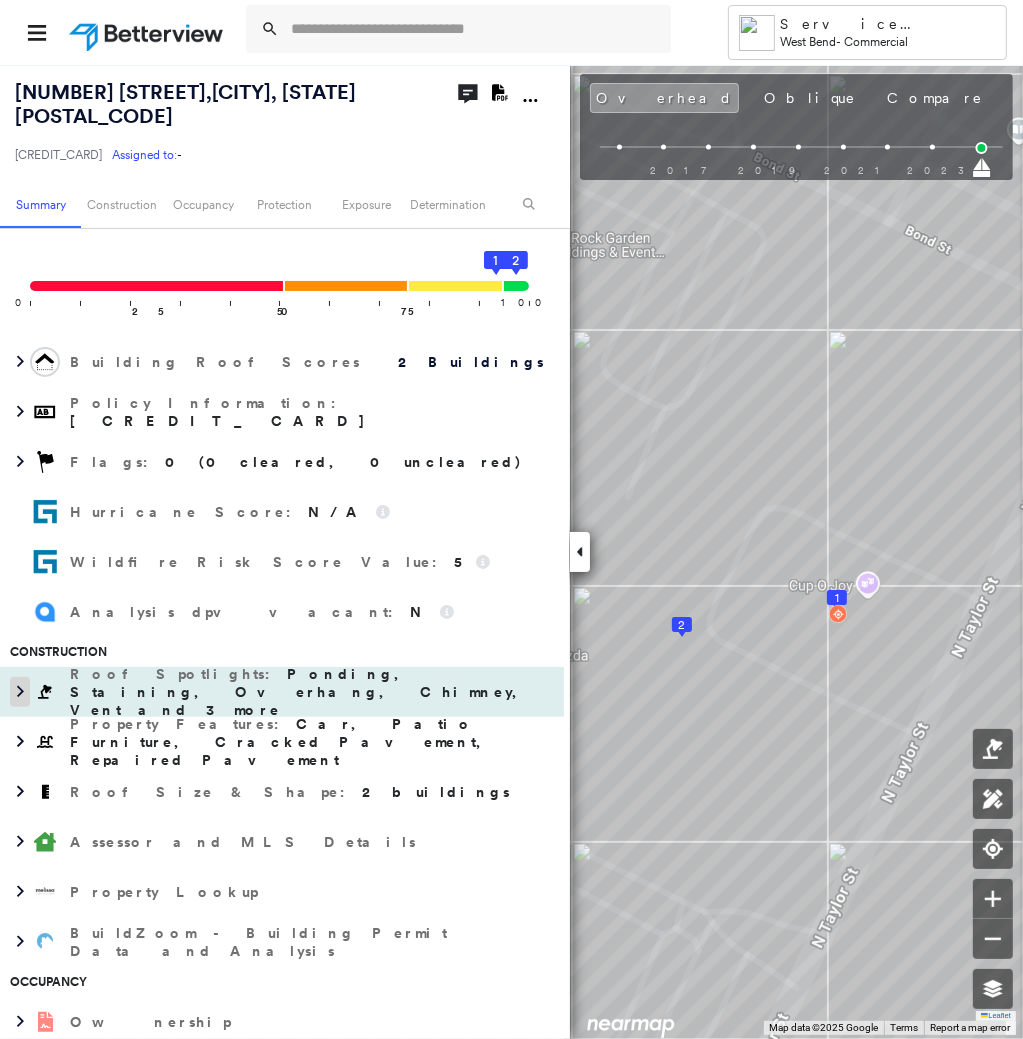 click at bounding box center [20, 692] 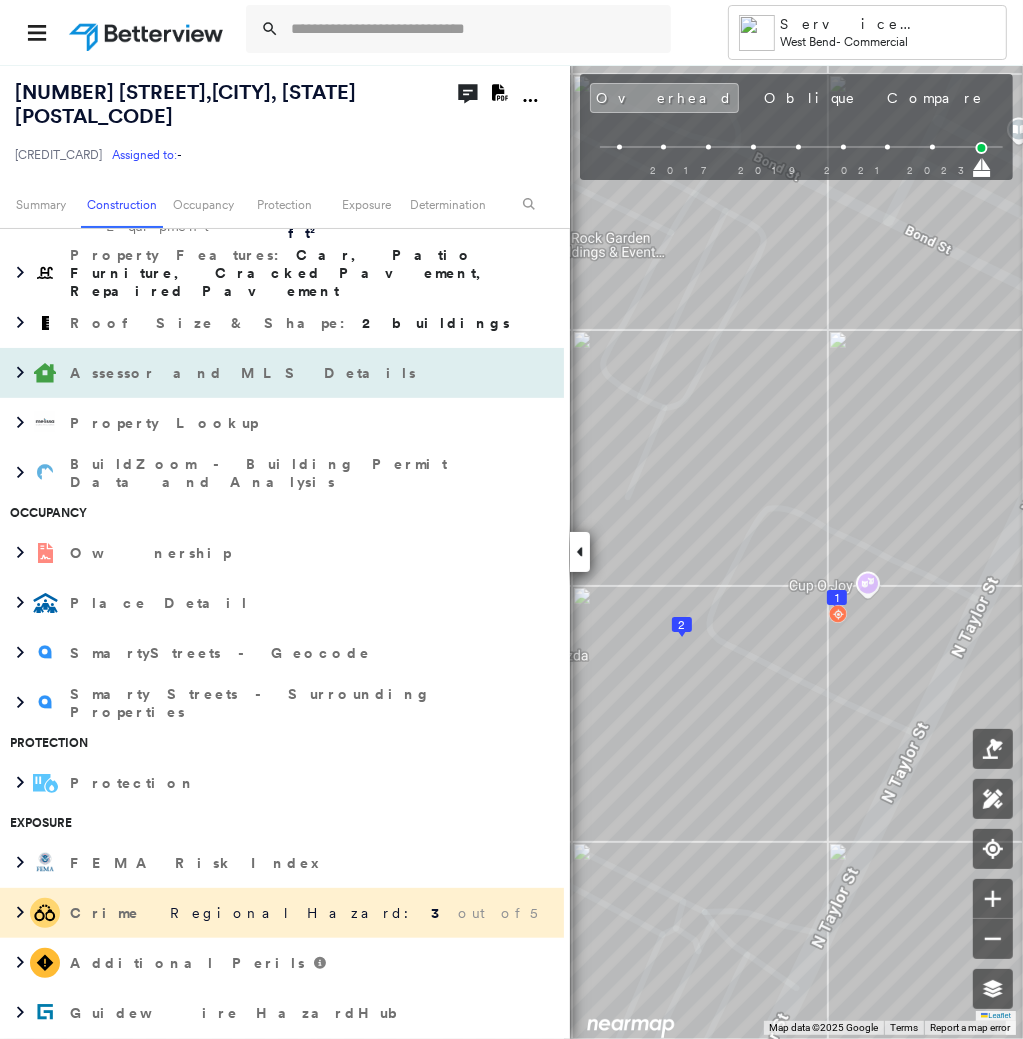 scroll, scrollTop: 1100, scrollLeft: 0, axis: vertical 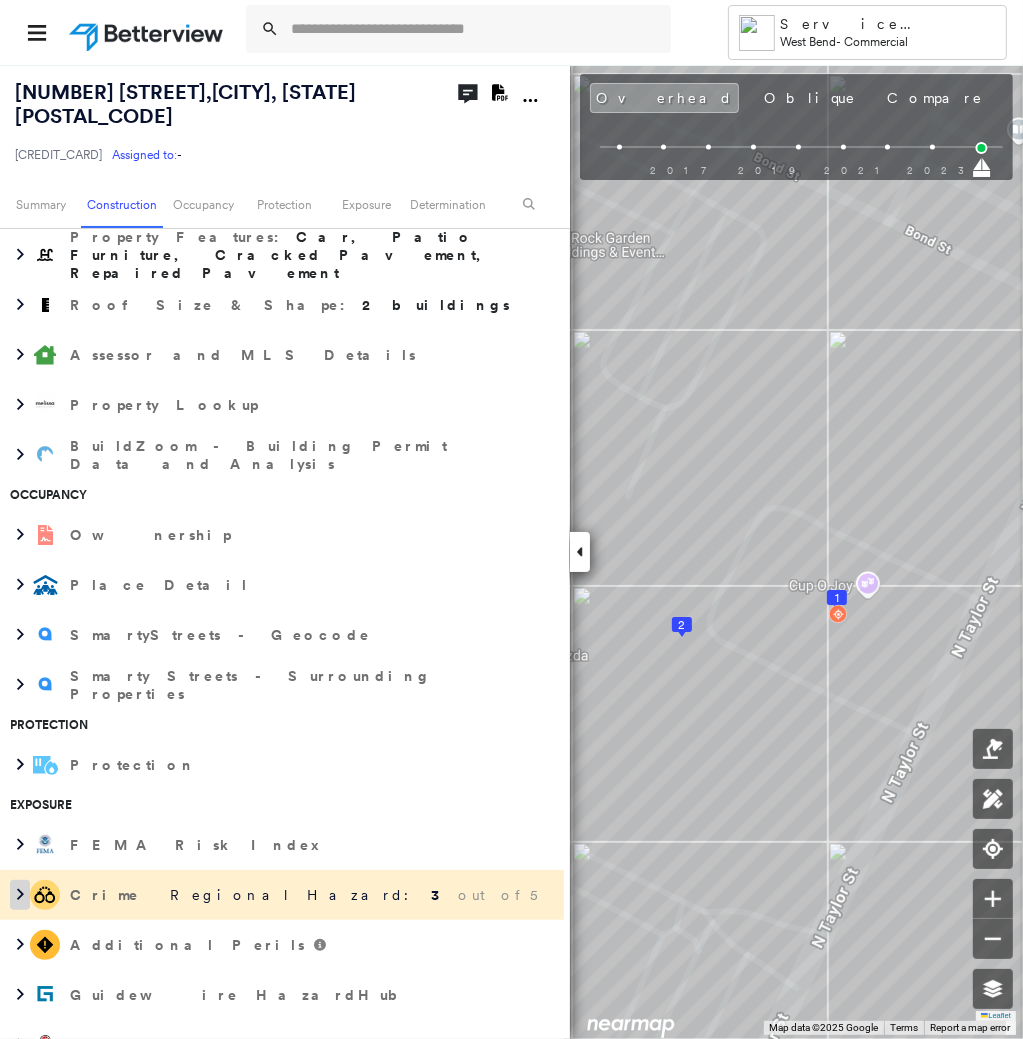 click 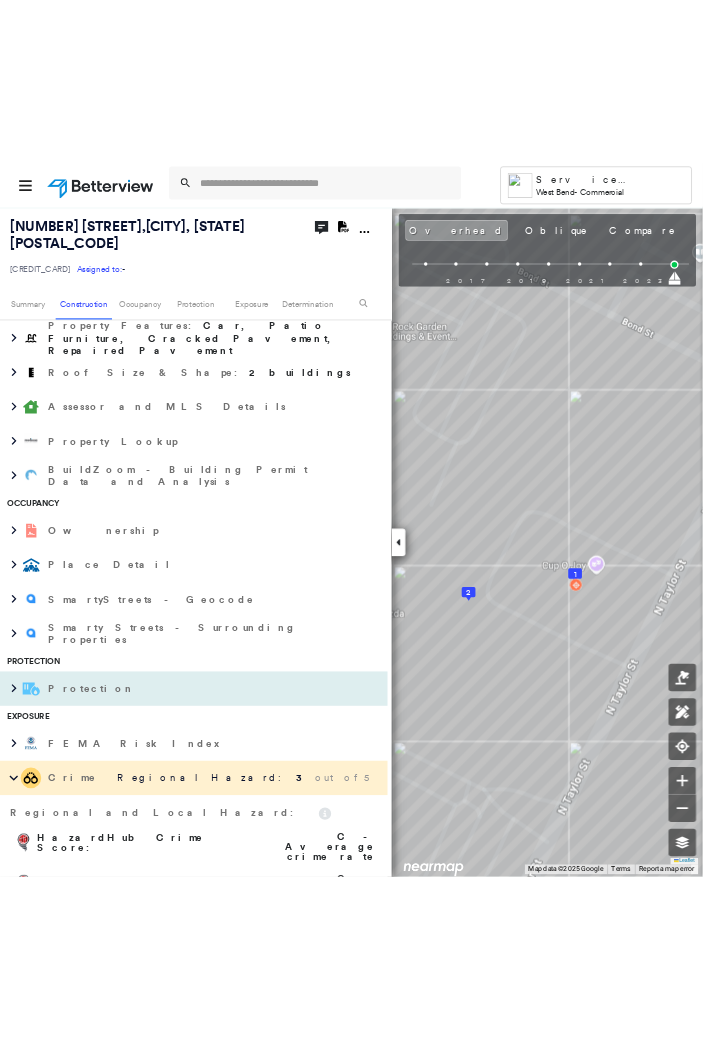 scroll, scrollTop: 1300, scrollLeft: 0, axis: vertical 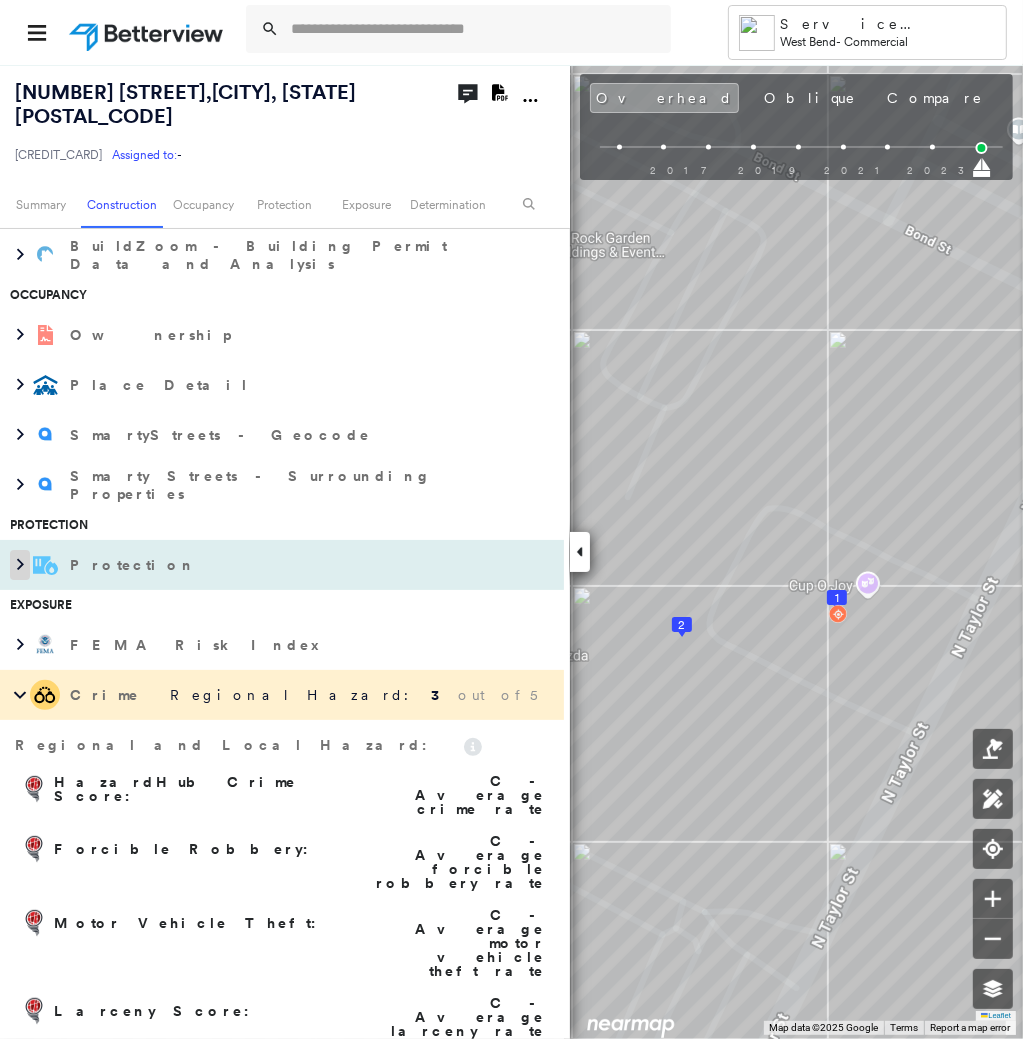 click 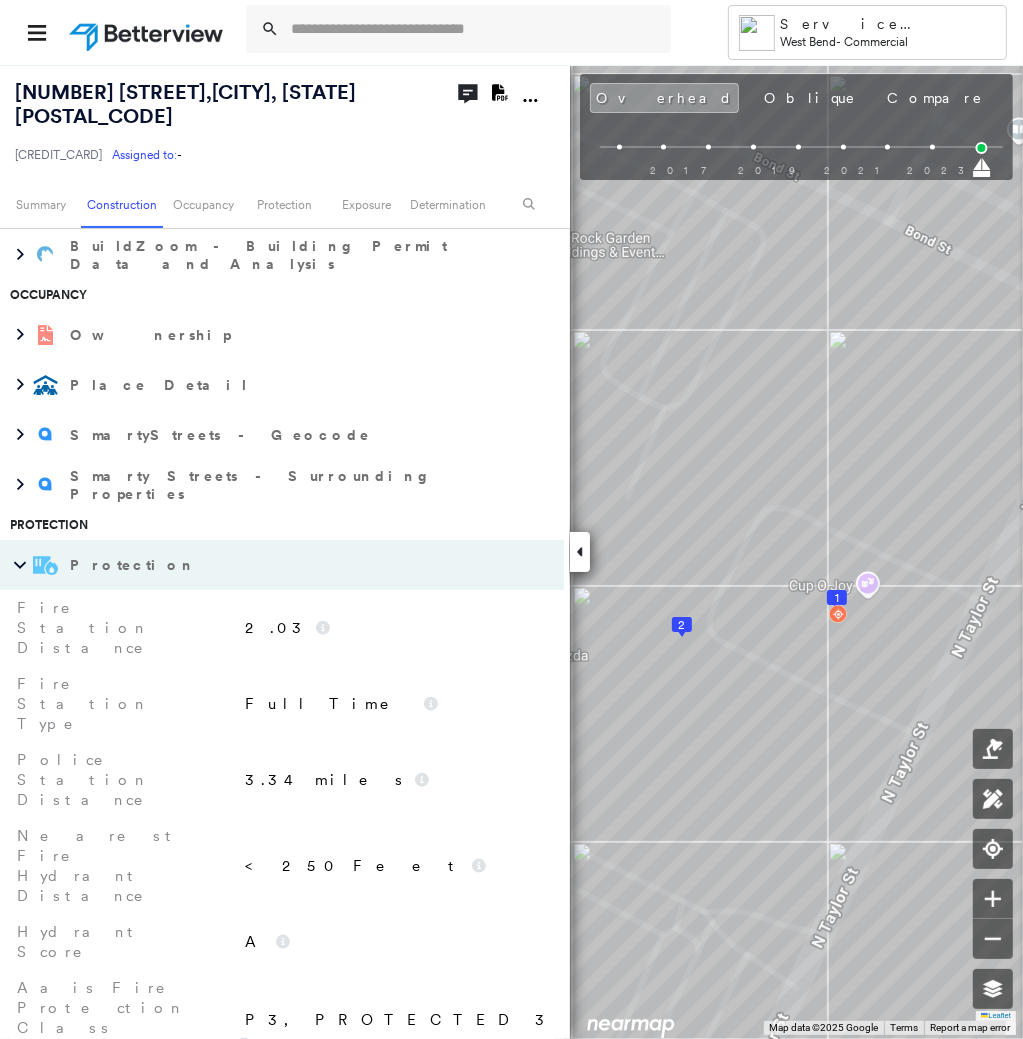click 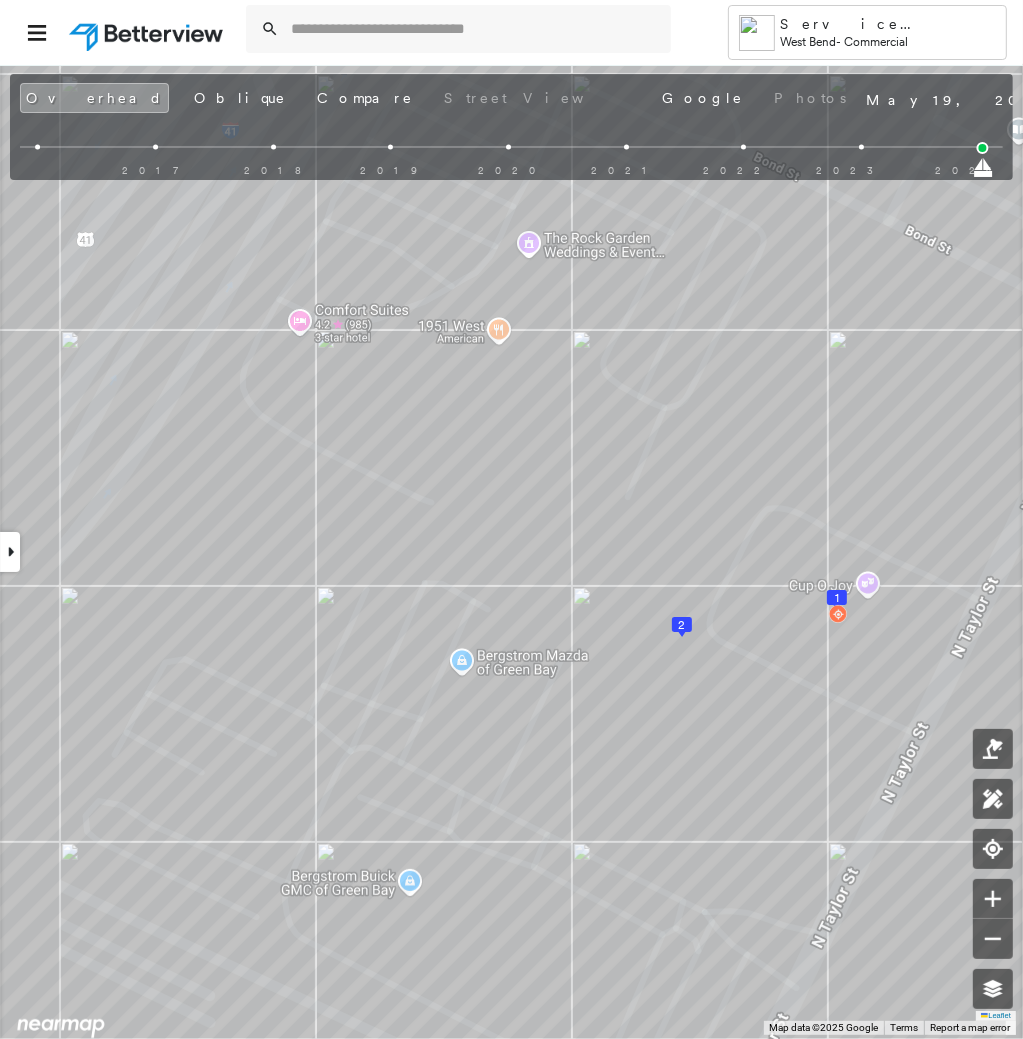 click at bounding box center (10, 552) 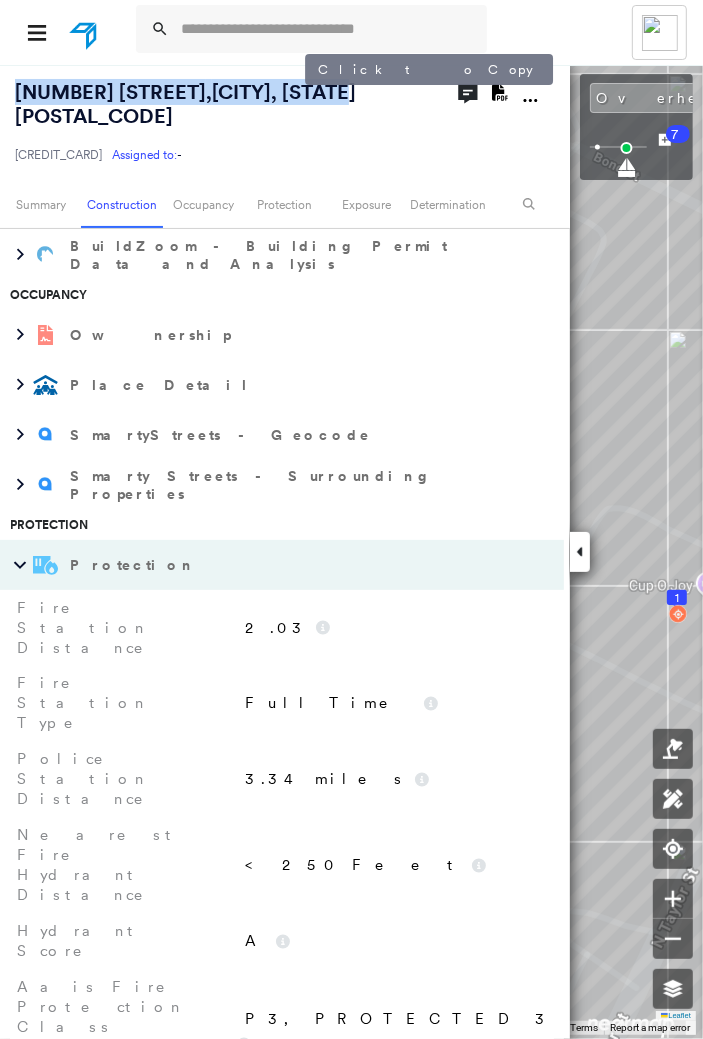 drag, startPoint x: 8, startPoint y: 97, endPoint x: 303, endPoint y: 99, distance: 295.00677 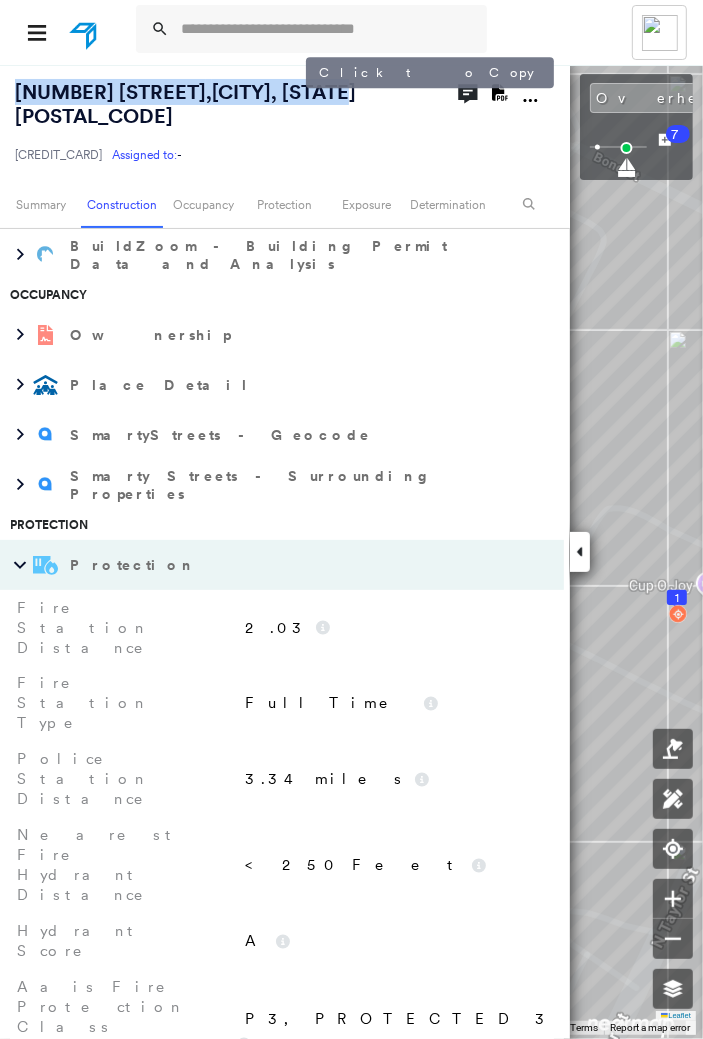 copy on "[NUMBER] [STREET] ,  [CITY], [STATE]" 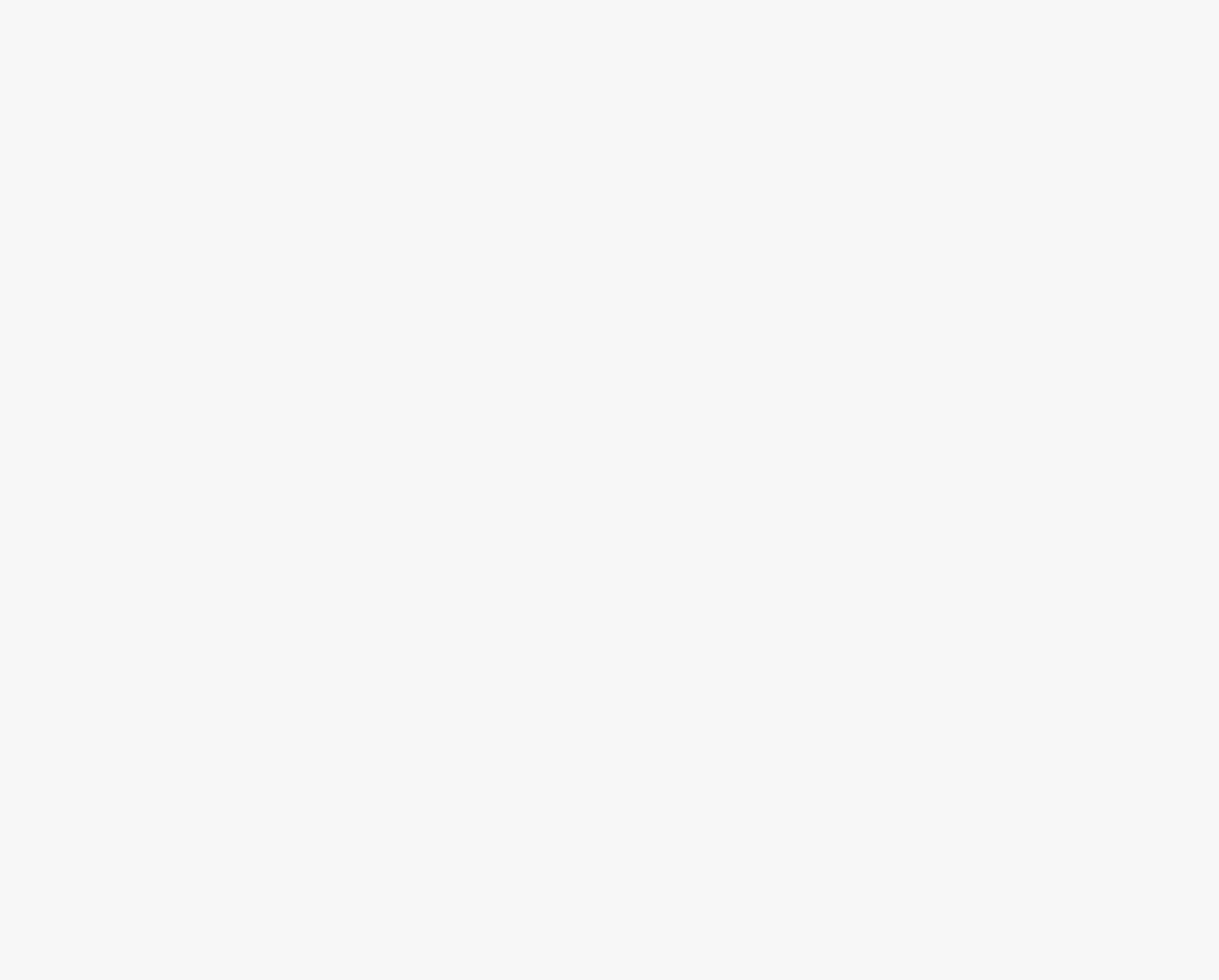 scroll, scrollTop: 0, scrollLeft: 0, axis: both 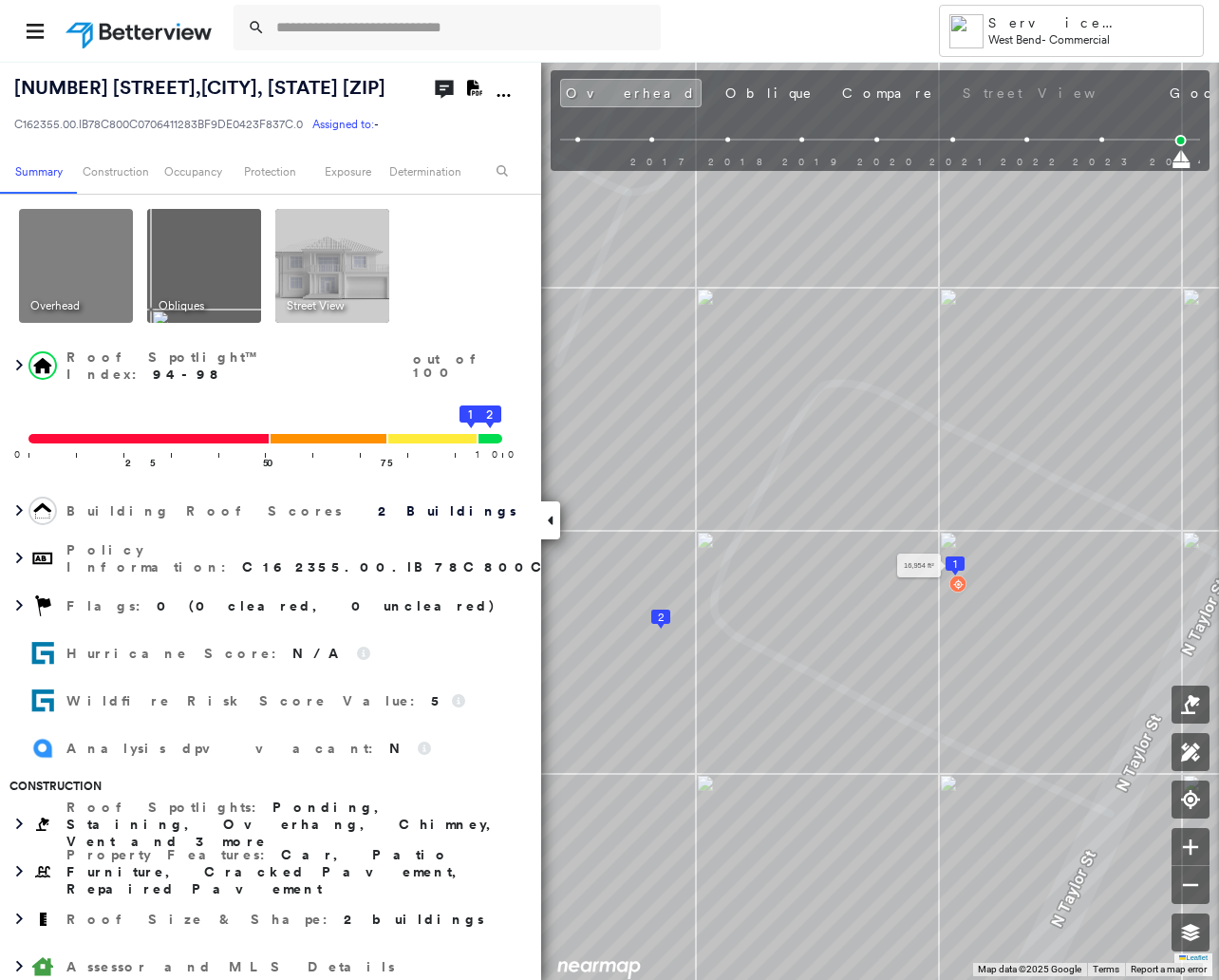 click on "1" at bounding box center (955, 564) 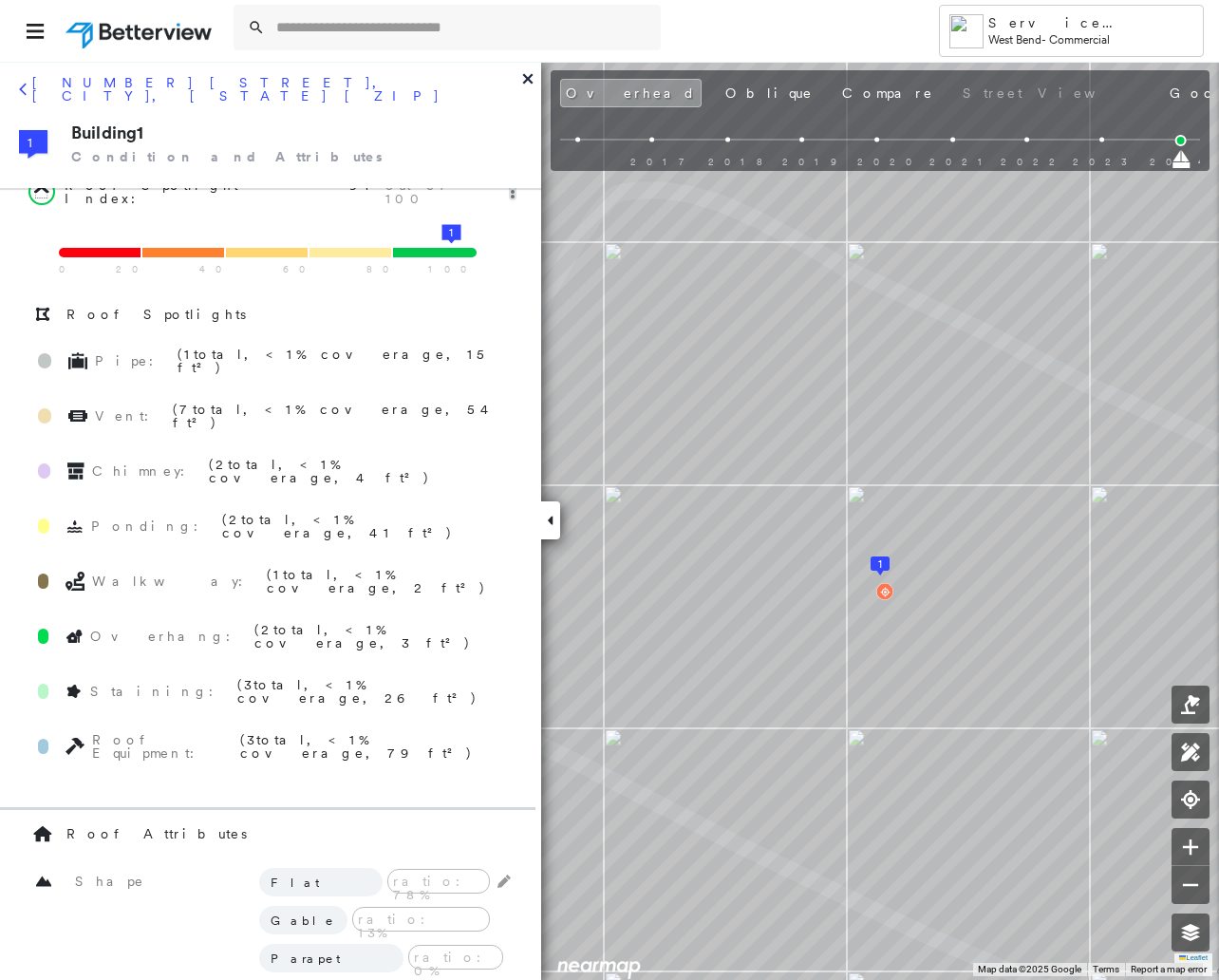 scroll, scrollTop: 0, scrollLeft: 0, axis: both 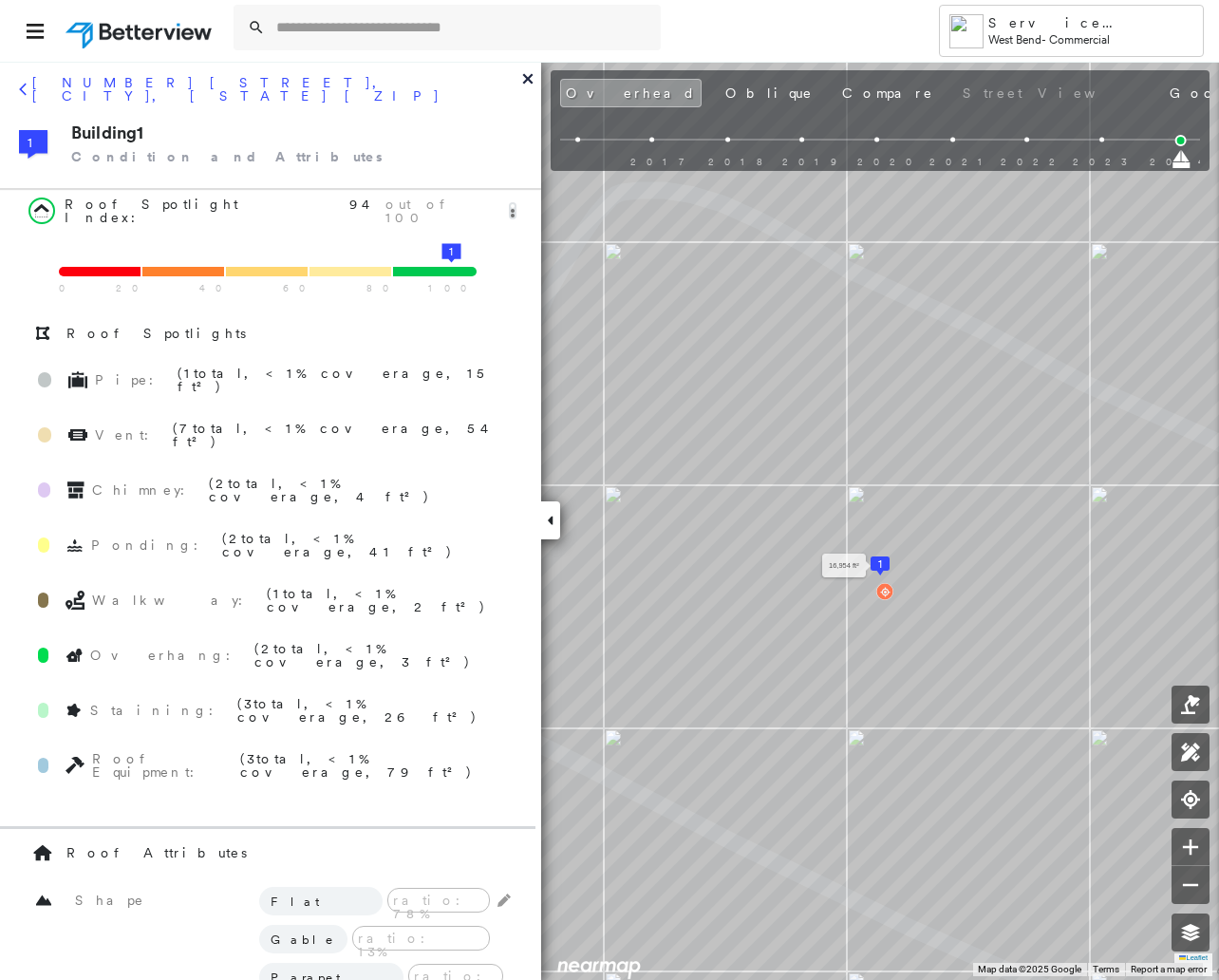 click on "525 N Taylor St, Green Bay, WI 54303-3334 1 Building  1 Condition and Attributes" at bounding box center (271, 124) 